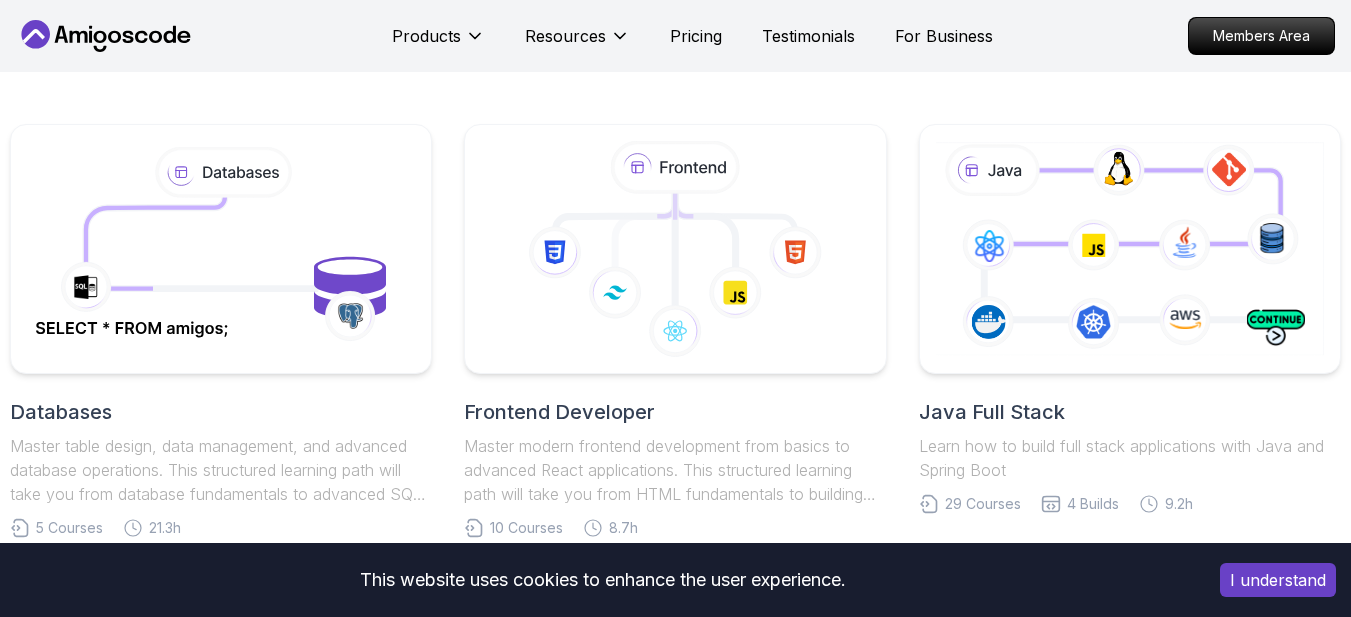 scroll, scrollTop: 422, scrollLeft: 0, axis: vertical 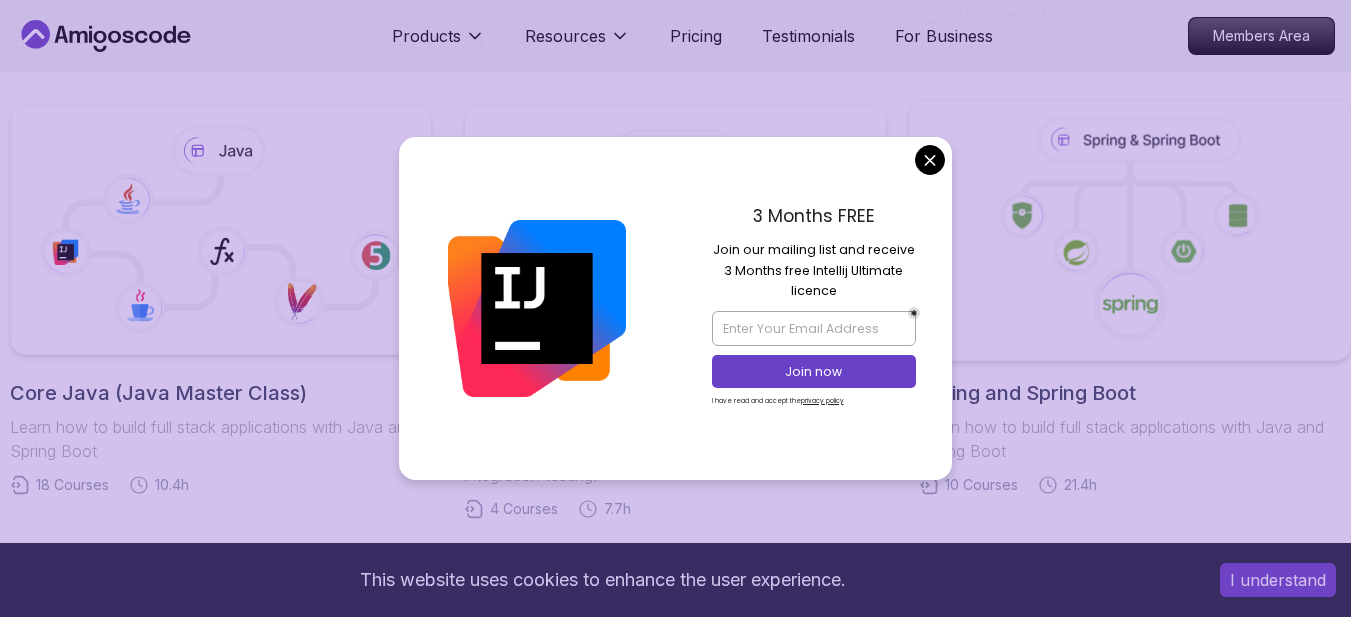 click 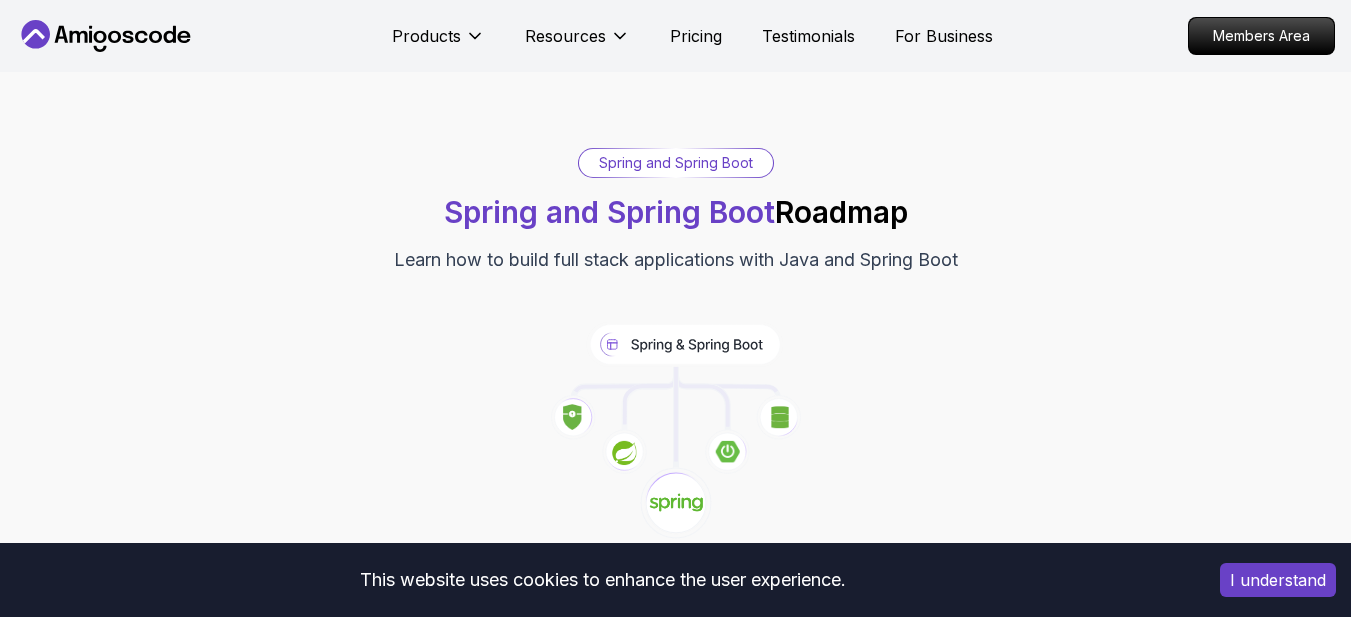 scroll, scrollTop: 189, scrollLeft: 0, axis: vertical 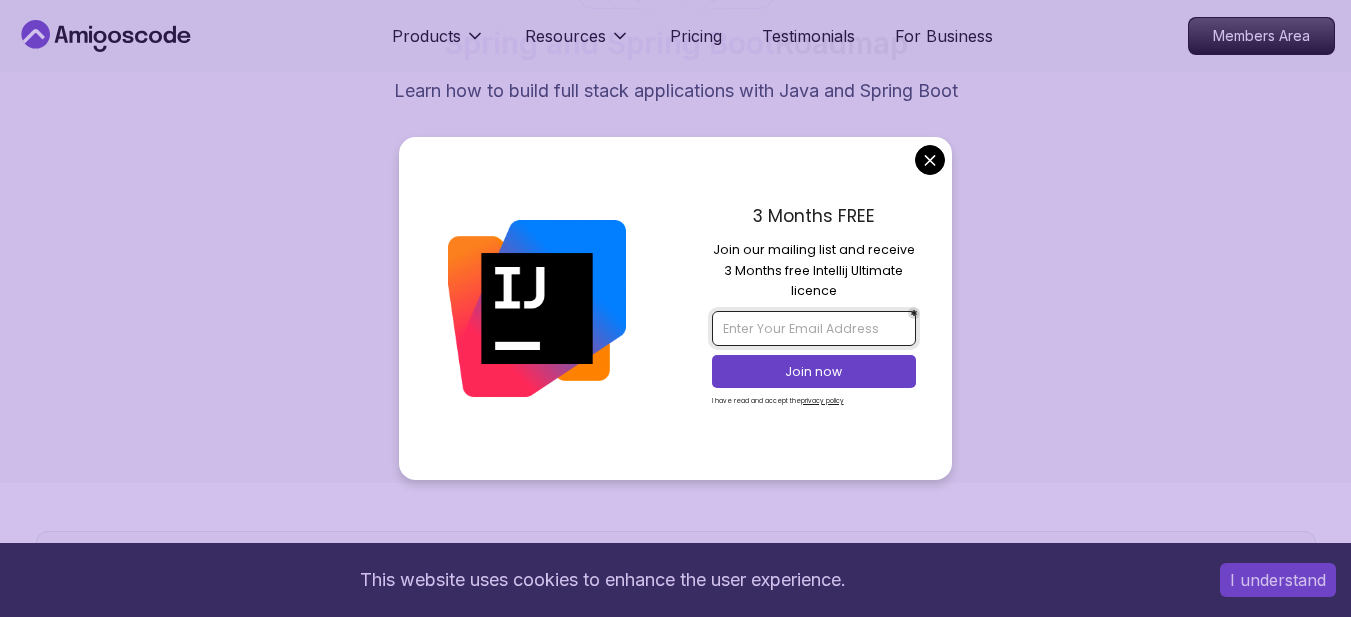 click at bounding box center [814, 328] 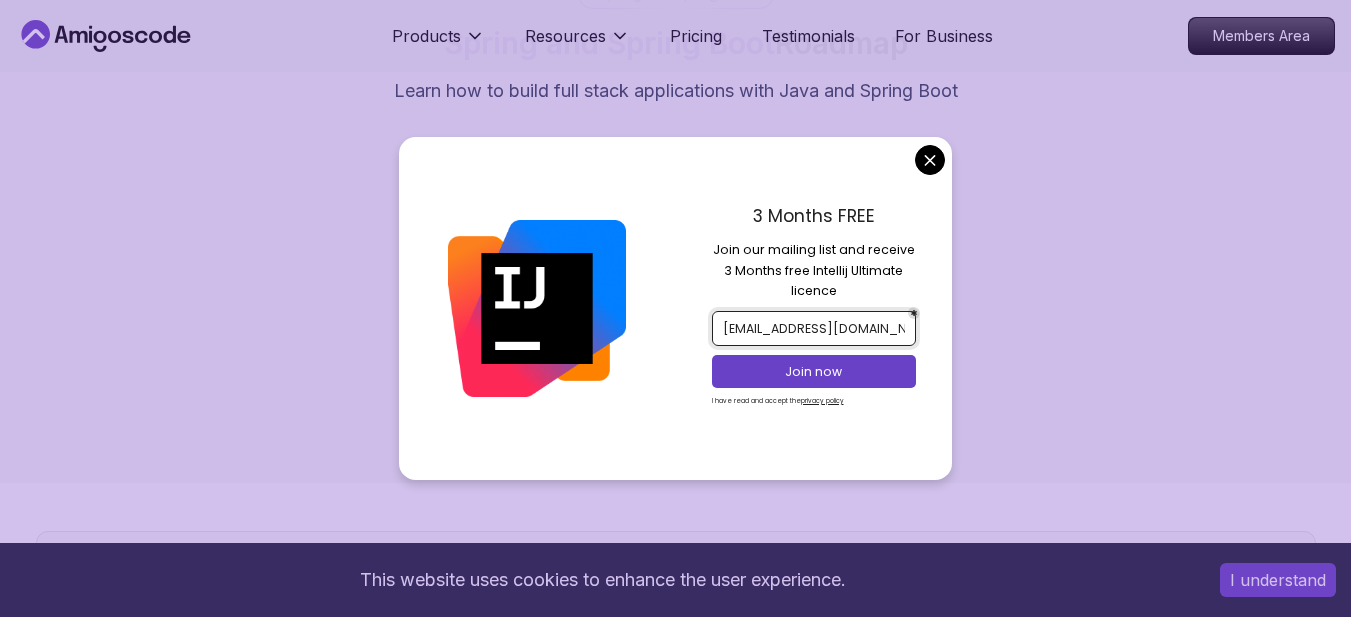 type on "[EMAIL_ADDRESS][DOMAIN_NAME]" 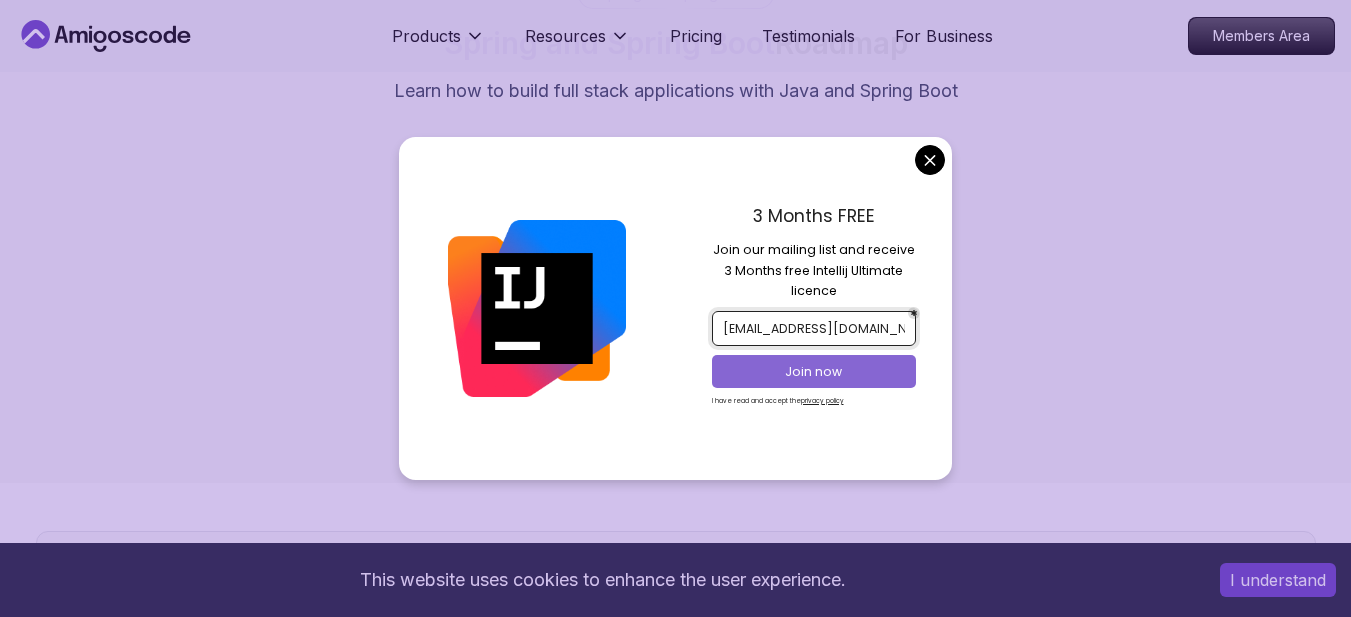 click on "Join now" at bounding box center [814, 372] 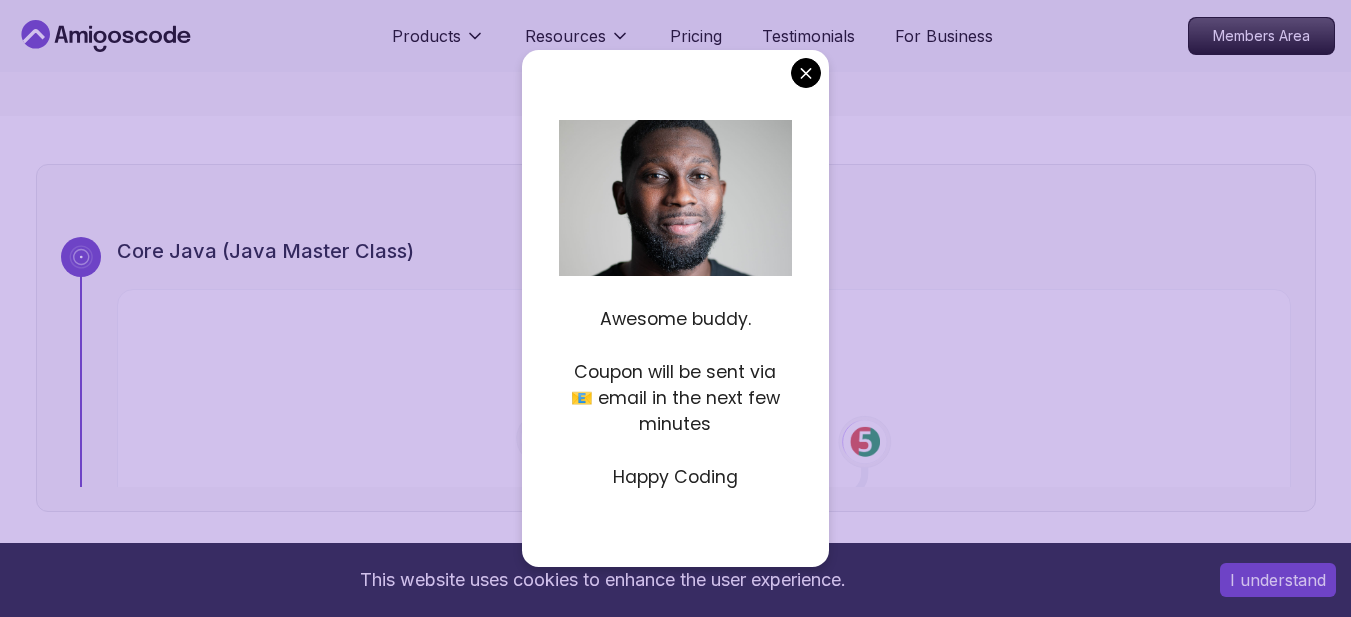 scroll, scrollTop: 382, scrollLeft: 0, axis: vertical 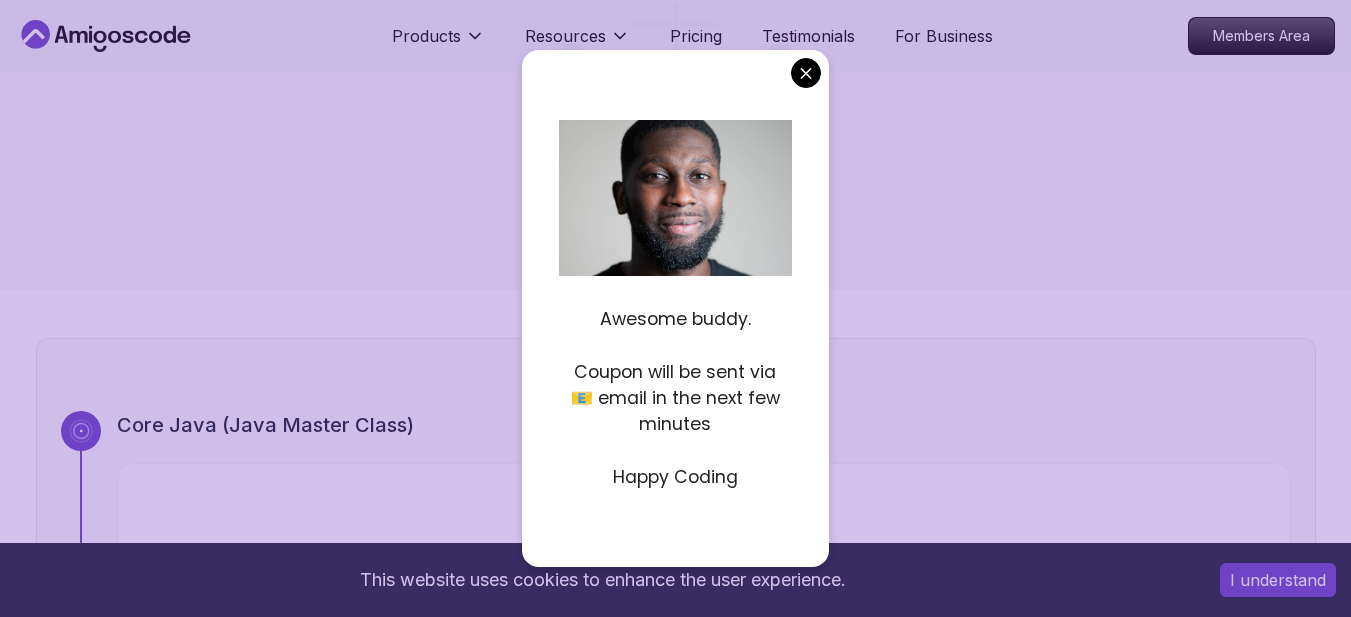 click on "This website uses cookies to enhance the user experience. I understand Products Resources Pricing Testimonials For Business Members Area Products Resources Pricing Testimonials For Business Members Area Spring and Spring Boot Spring and Spring Boot  Roadmap Learn how to build full stack applications with Java and Spring Boot Core Java (Java Master Class) 1 Spring Boot Crash Course Learn the basics of building REST APIs with Spring Boot beginner 1   Course   1.7 hours  of content 1 1.67h NEW Spring Boot for Beginners Build a CRUD API with Spring Boot and PostgreSQL database using Spring Data JPA and Spring AI 2 Spring Framework Learn the core of Spring Framework: Inversion of Control and Dependency Injection intermediate 2   Courses   1.1 hours  of content 2 1.12h Spring Framework Pro Master the core concepts of Spring Framework. Learn about Inversion of Control, Dependency Injection, Beans, and the Application Context to build robust Java applications. 3 Mastering APIs with Spring MVC intermediate 1   Course" at bounding box center [675, 4107] 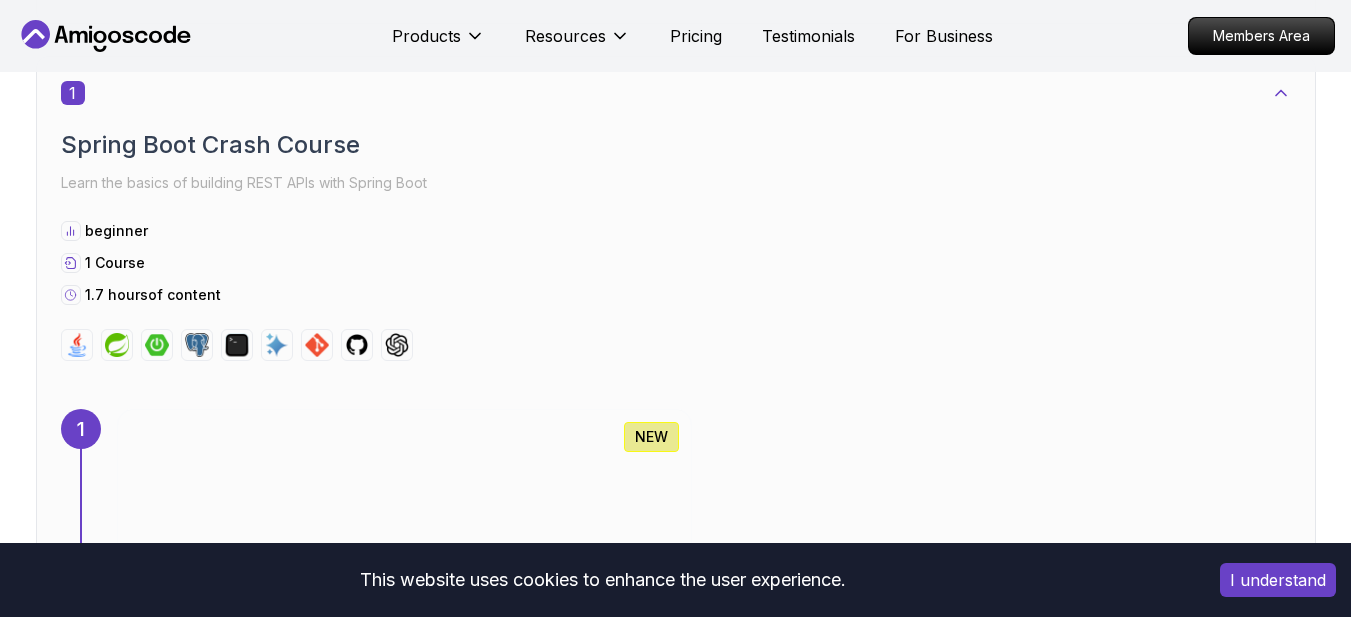 scroll, scrollTop: 1311, scrollLeft: 0, axis: vertical 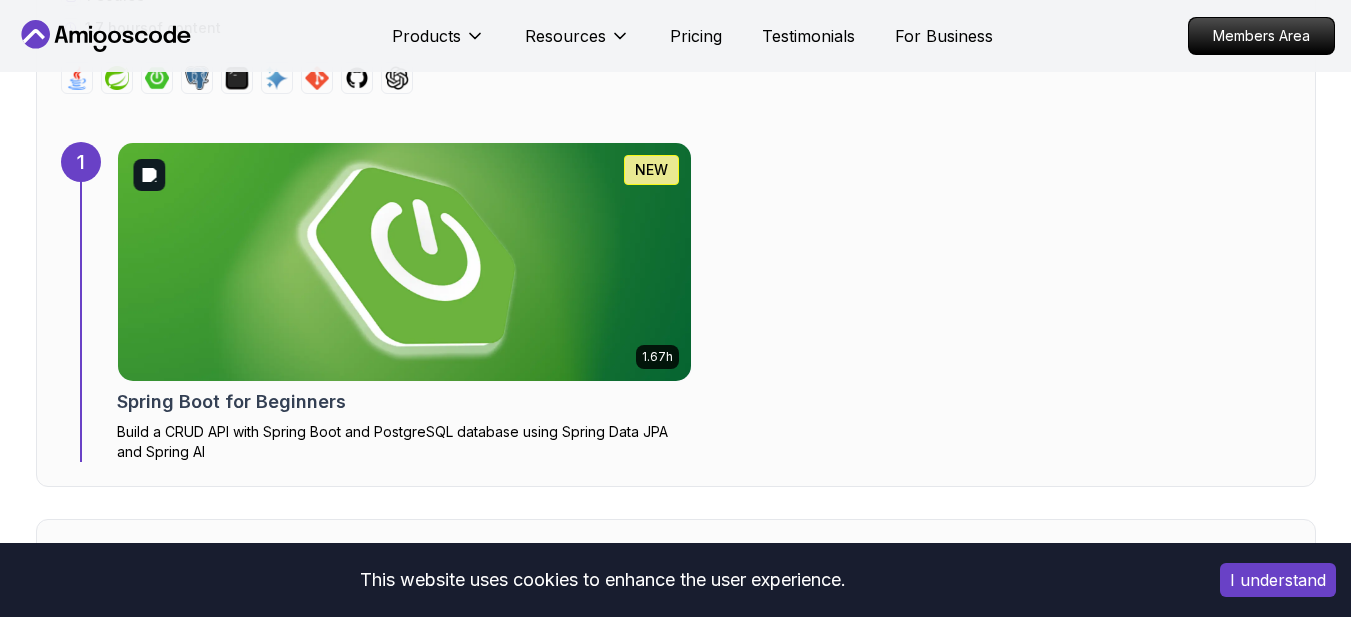 click at bounding box center (404, 262) 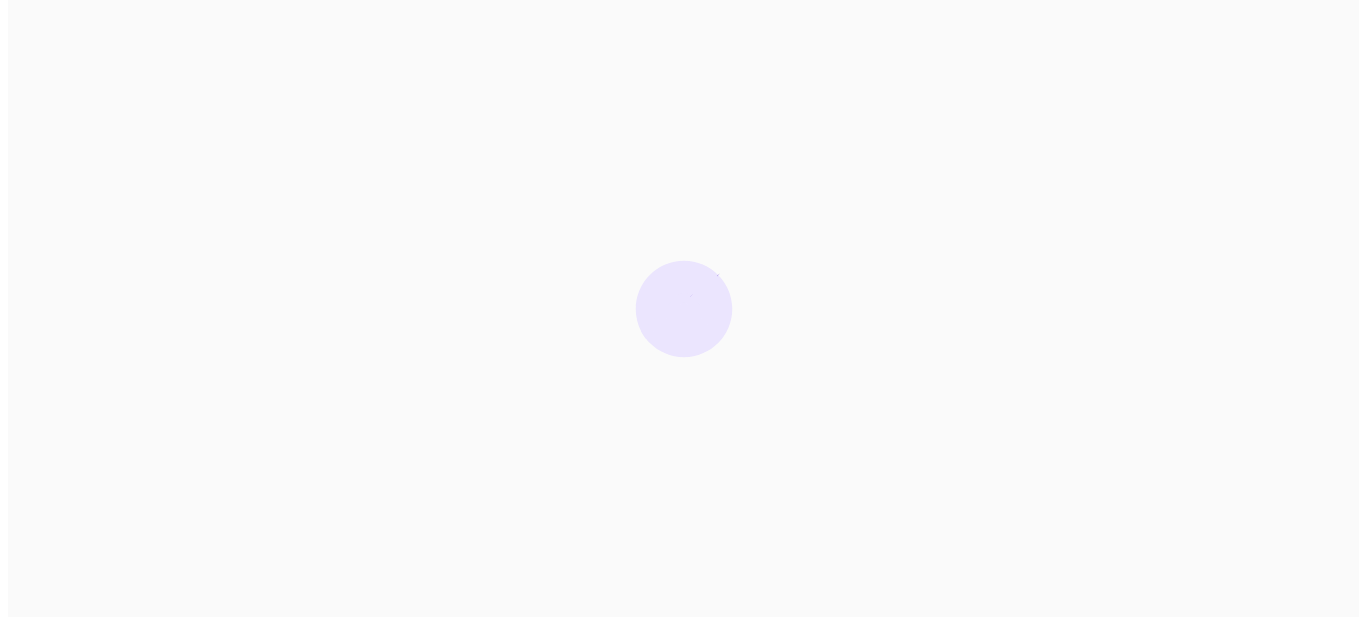scroll, scrollTop: 0, scrollLeft: 0, axis: both 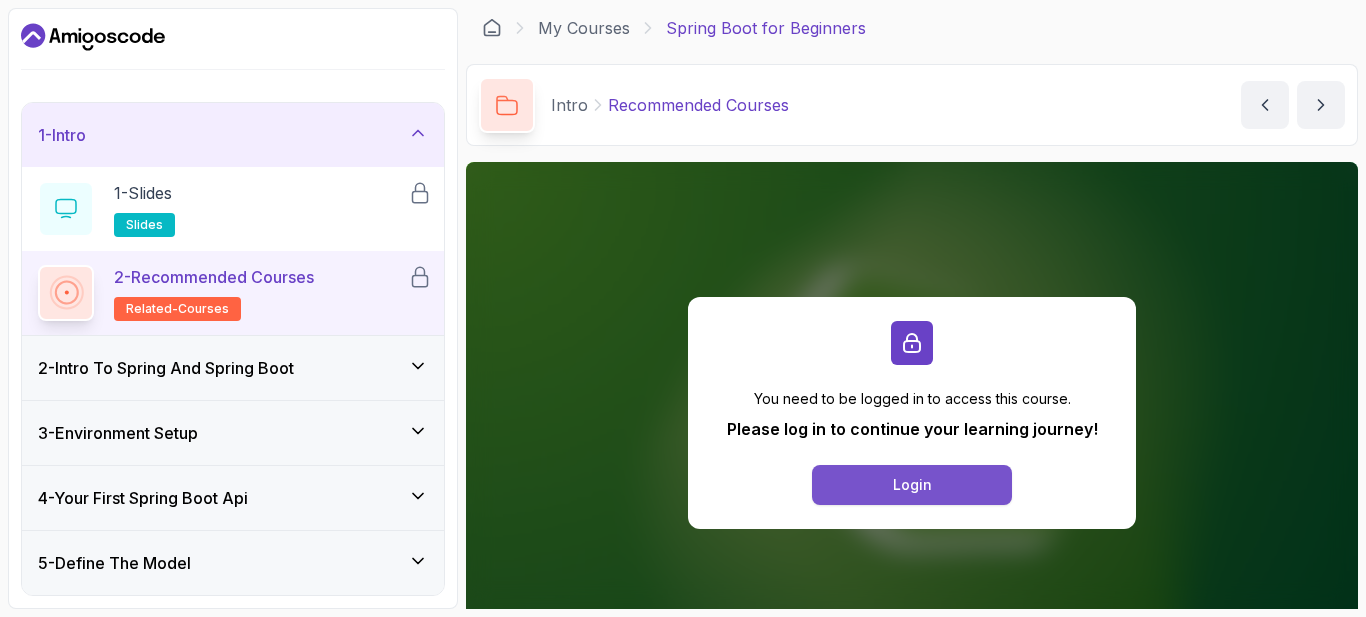 click on "Login" at bounding box center (912, 485) 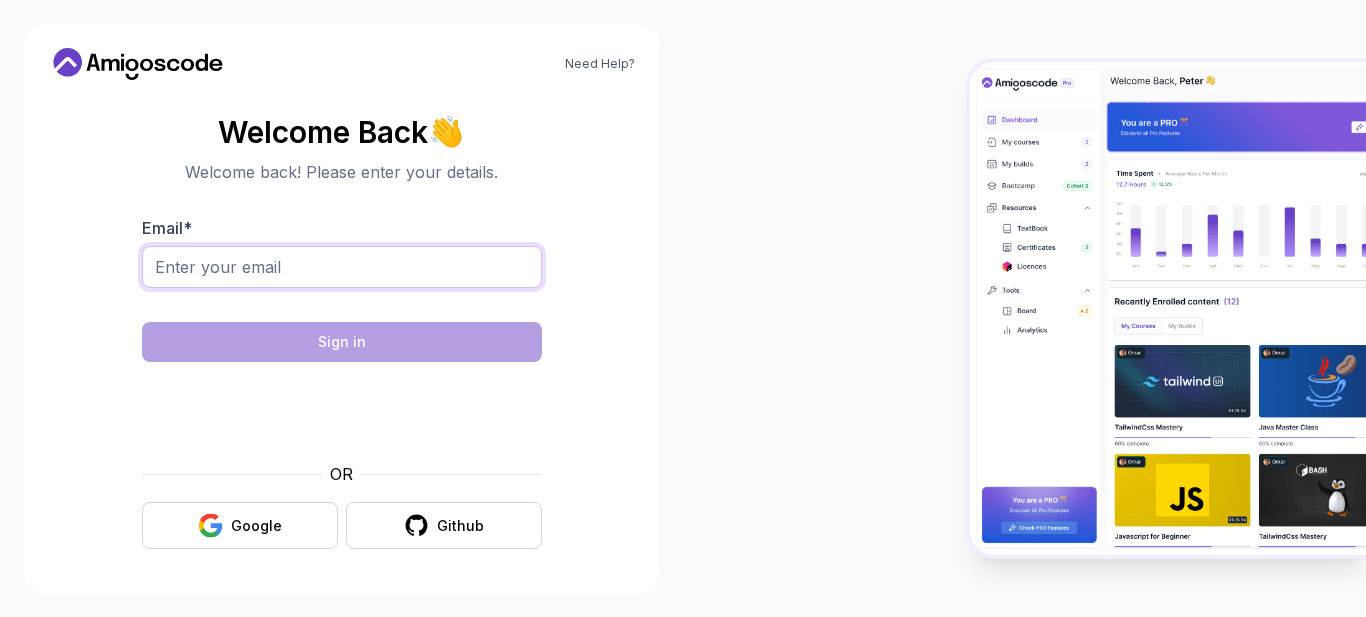 scroll, scrollTop: 0, scrollLeft: 0, axis: both 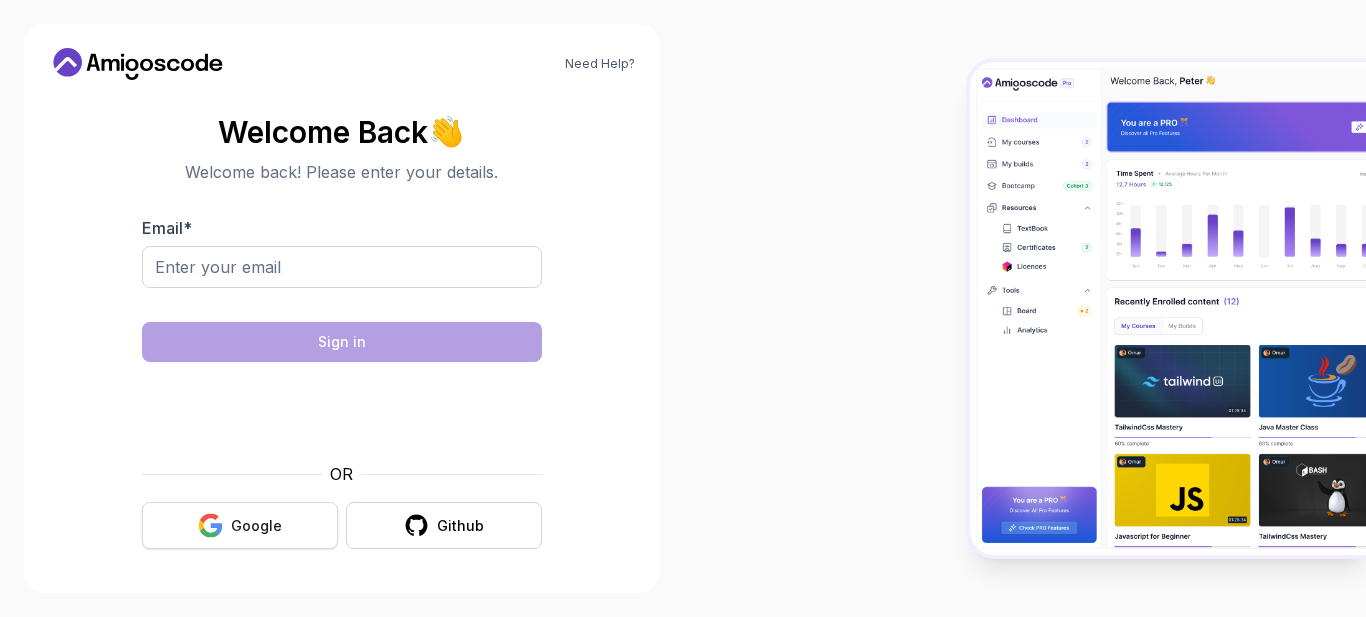 click 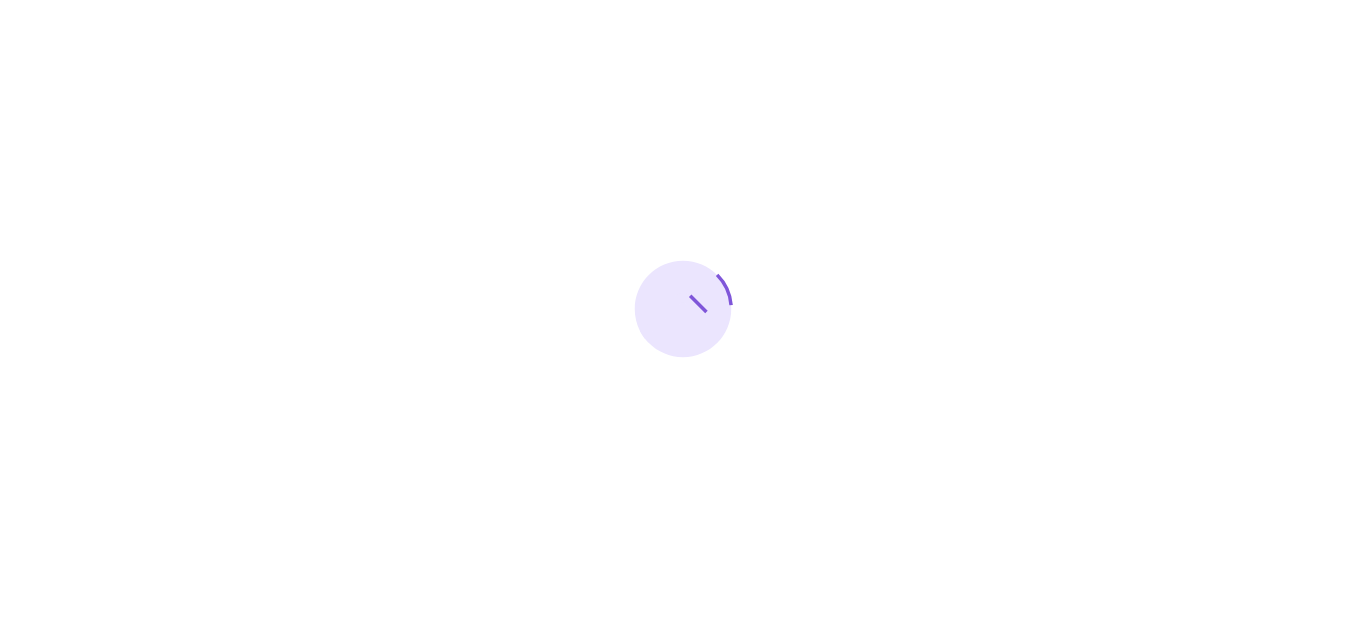 scroll, scrollTop: 0, scrollLeft: 0, axis: both 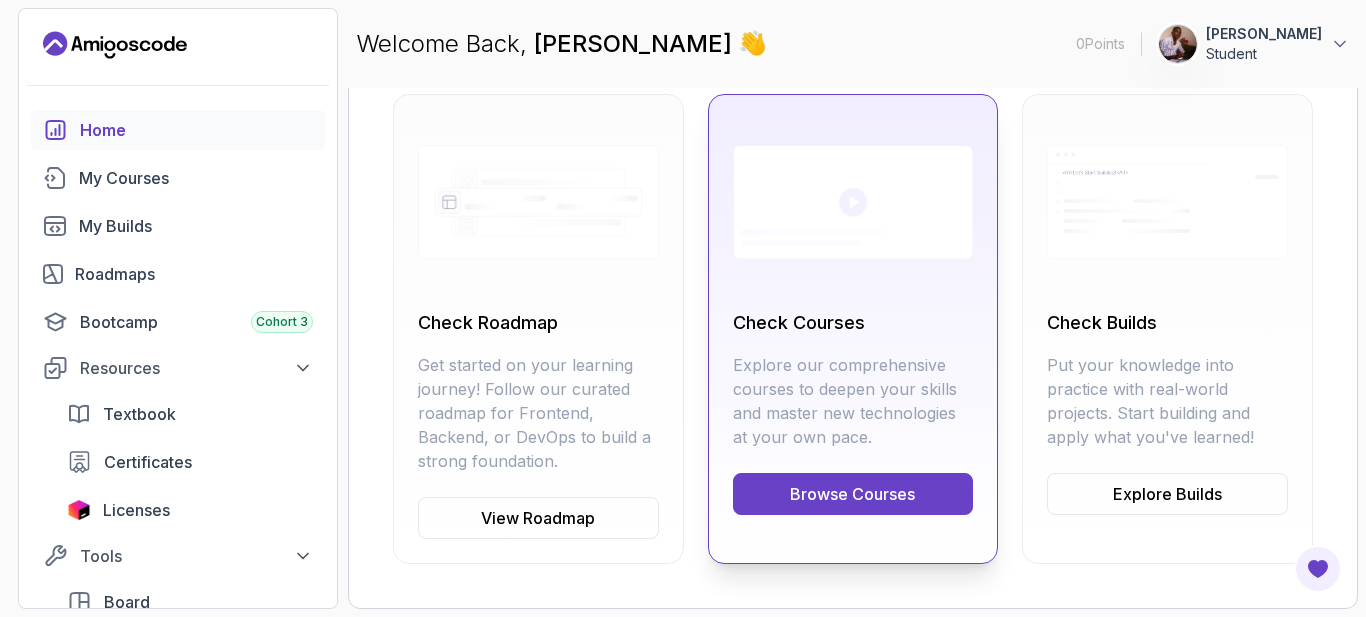 click on "Browse Courses" at bounding box center [853, 494] 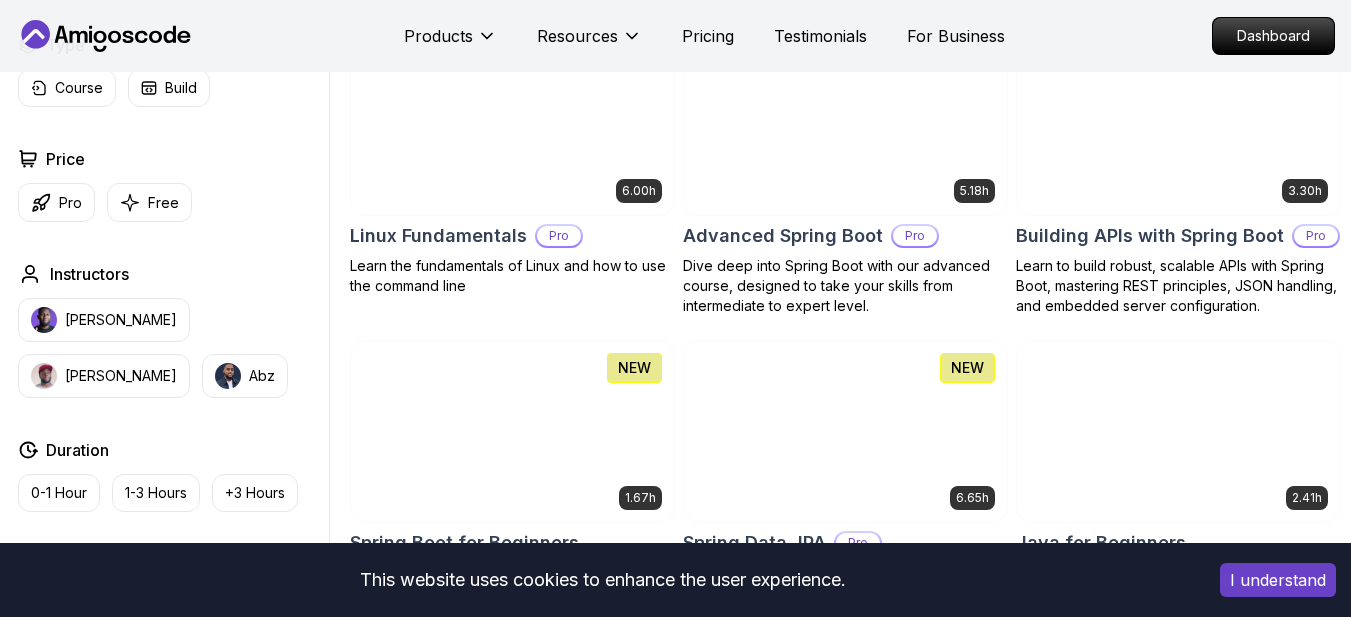 scroll, scrollTop: 600, scrollLeft: 0, axis: vertical 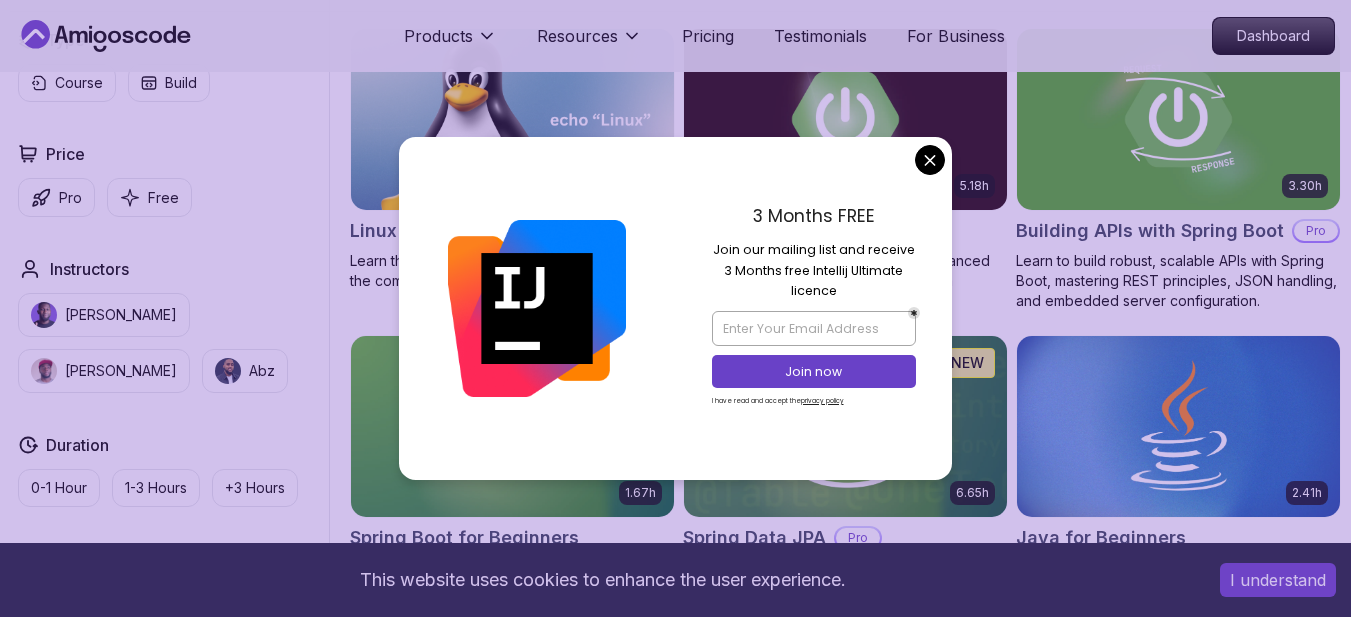 click on "This website uses cookies to enhance the user experience. I understand Products Resources Pricing Testimonials For Business Dashboard Products Resources Pricing Testimonials For Business Dashboard All Courses Learn Java, Spring Boot, DevOps & More with Amigoscode Premium Courses Master in-demand skills like Java, Spring Boot, DevOps, React, and more through hands-on, expert-led courses. Advance your software development career with real-world projects and practical learning. Filters Filters Type Course Build Price Pro Free Instructors Nelson Djalo Richard Abz Duration 0-1 Hour 1-3 Hours +3 Hours Track Front End Back End Dev Ops Full Stack Level Junior Mid-level Senior 6.00h Linux Fundamentals Pro Learn the fundamentals of Linux and how to use the command line 5.18h Advanced Spring Boot Pro Dive deep into Spring Boot with our advanced course, designed to take your skills from intermediate to expert level. 3.30h Building APIs with Spring Boot Pro 1.67h NEW Spring Boot for Beginners 6.65h NEW Spring Data JPA Pro" at bounding box center [675, 3833] 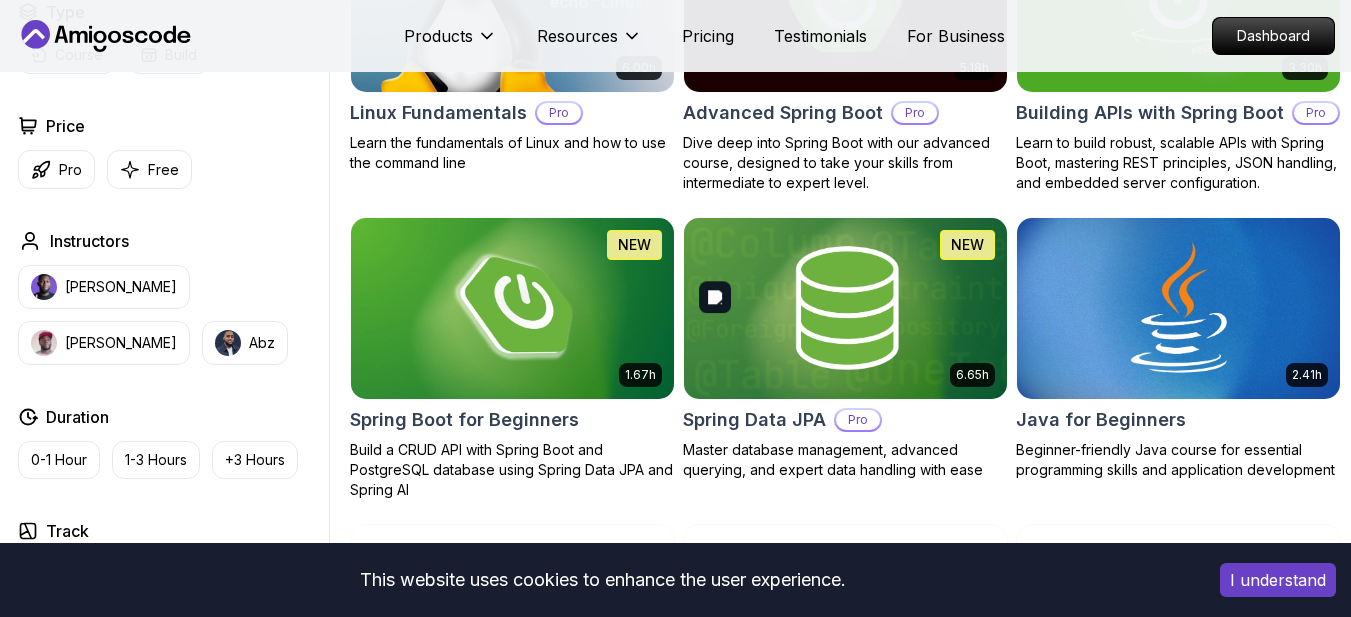 scroll, scrollTop: 733, scrollLeft: 0, axis: vertical 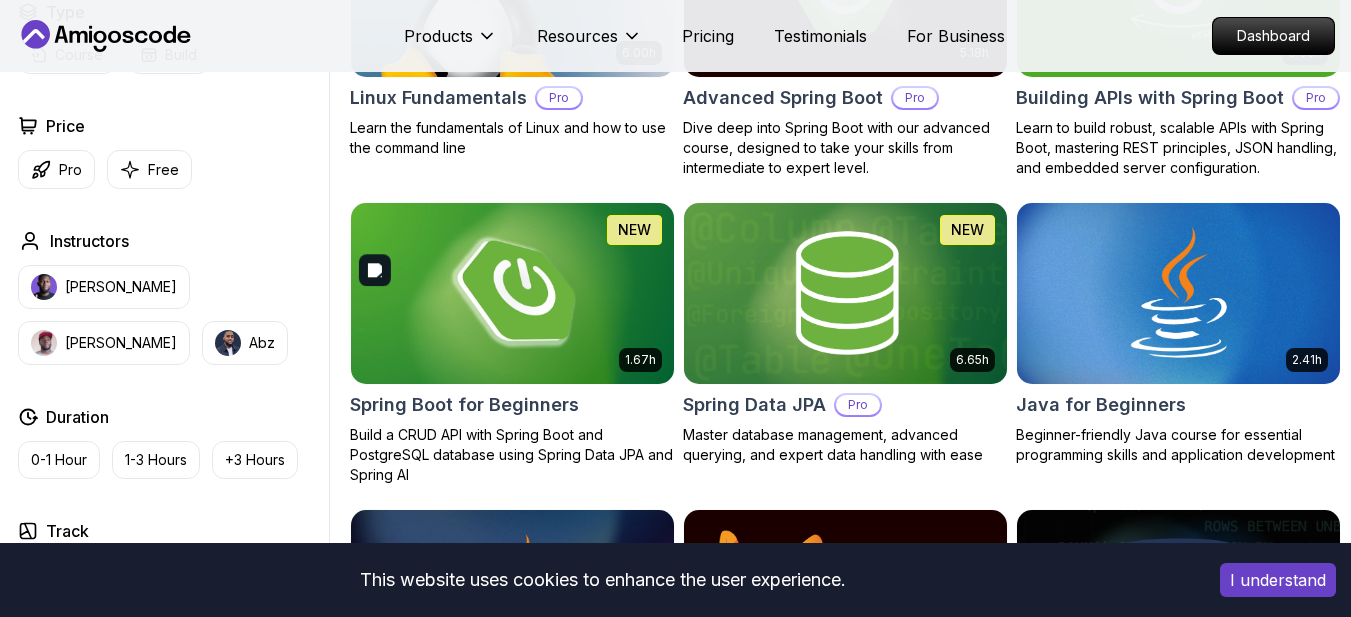 click at bounding box center (512, 293) 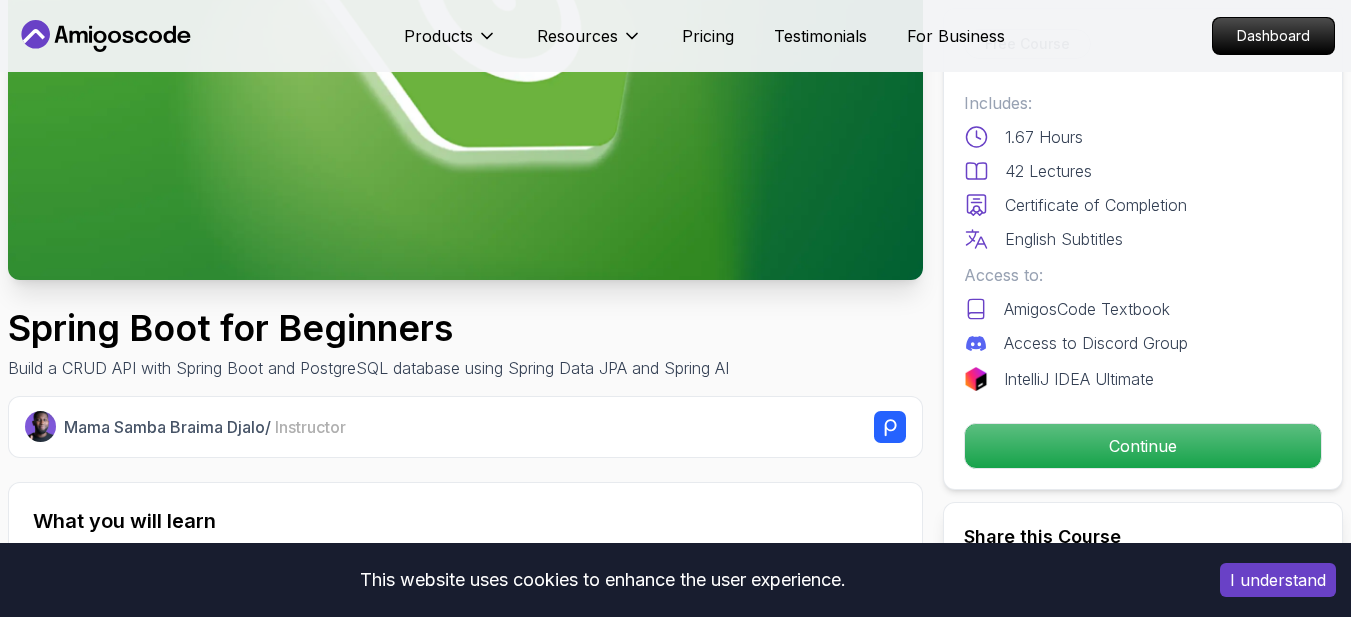 scroll, scrollTop: 222, scrollLeft: 0, axis: vertical 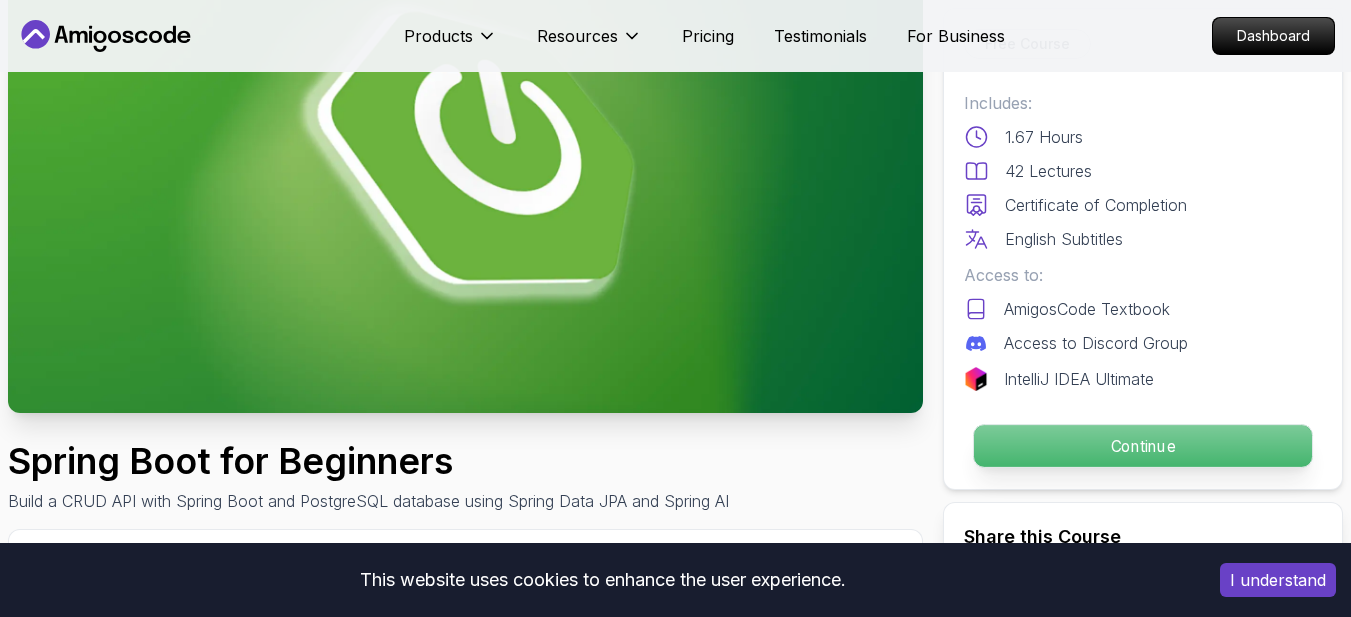click on "Continue" at bounding box center (1143, 446) 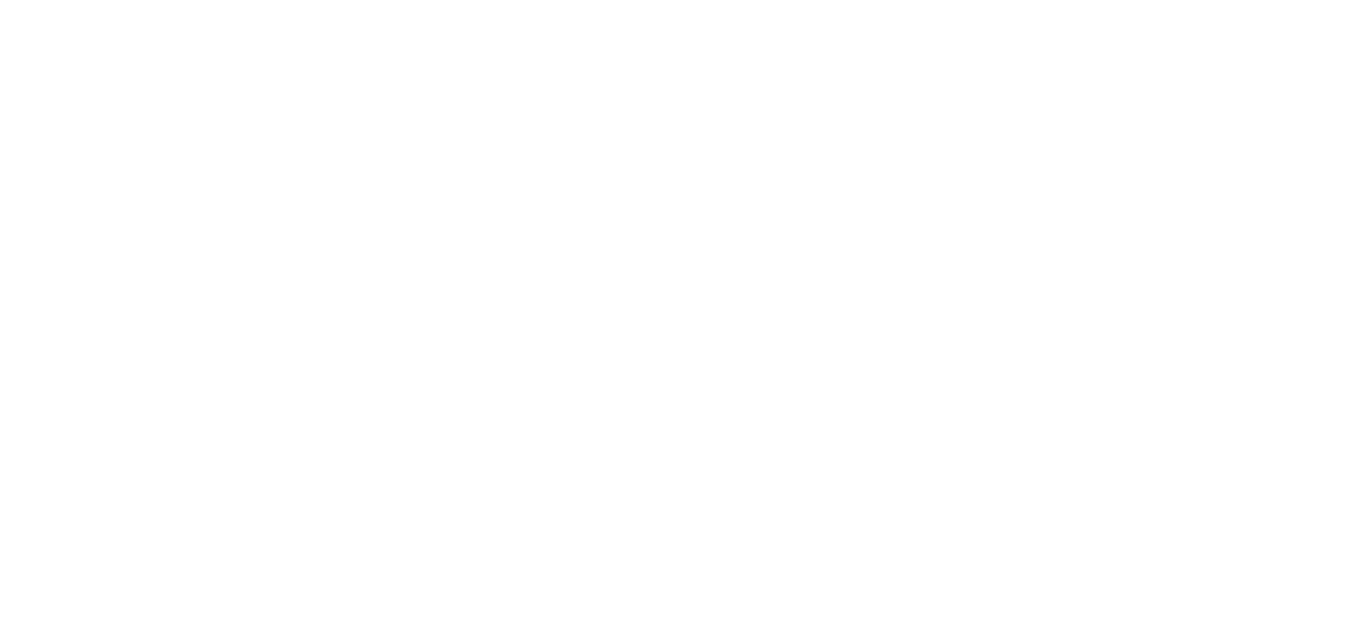 scroll, scrollTop: 0, scrollLeft: 0, axis: both 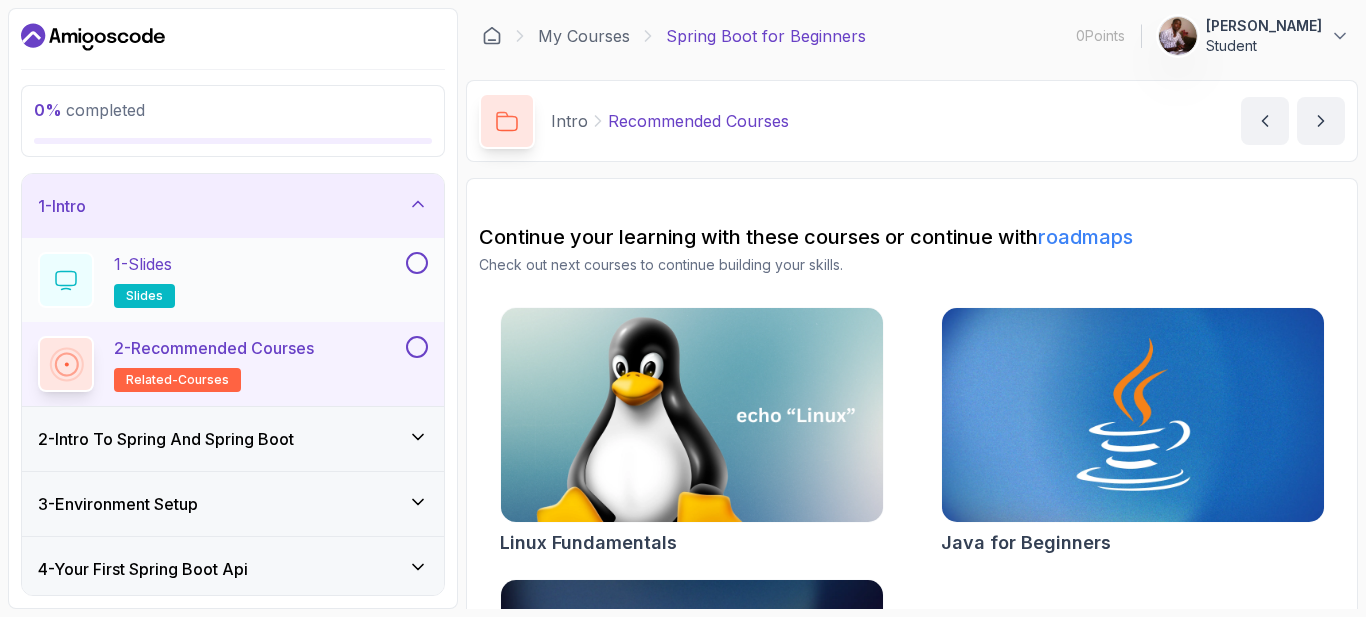 click on "slides" at bounding box center (144, 296) 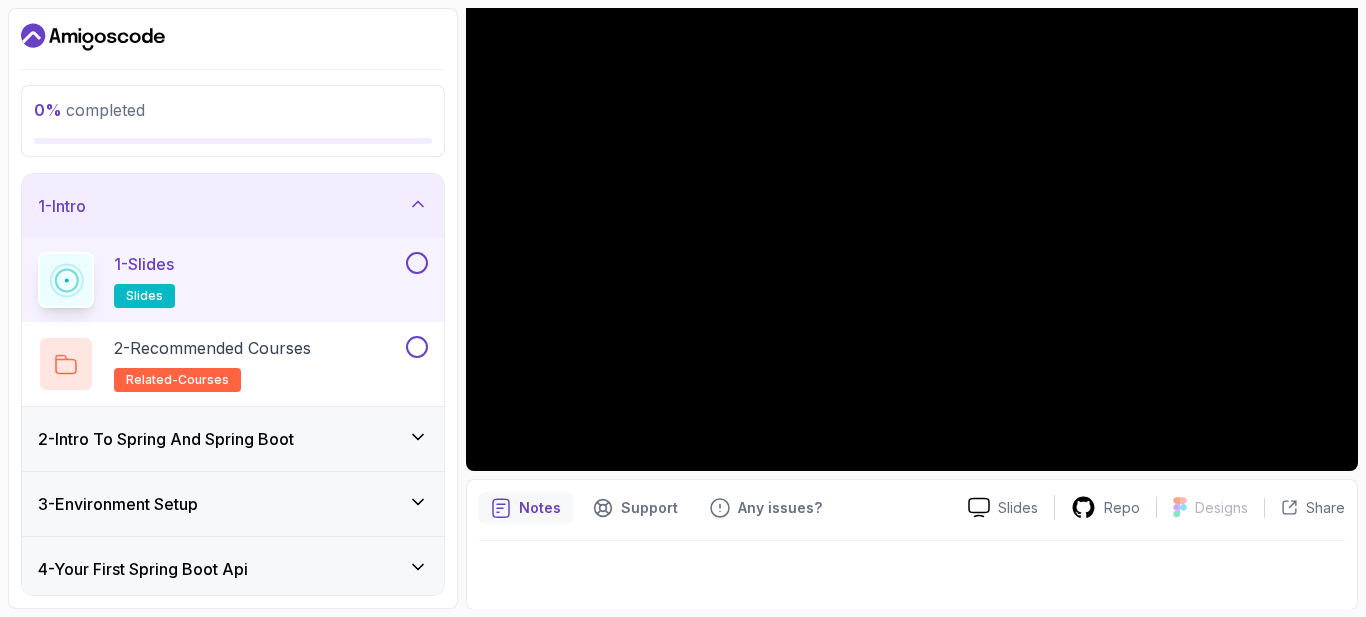 scroll, scrollTop: 210, scrollLeft: 0, axis: vertical 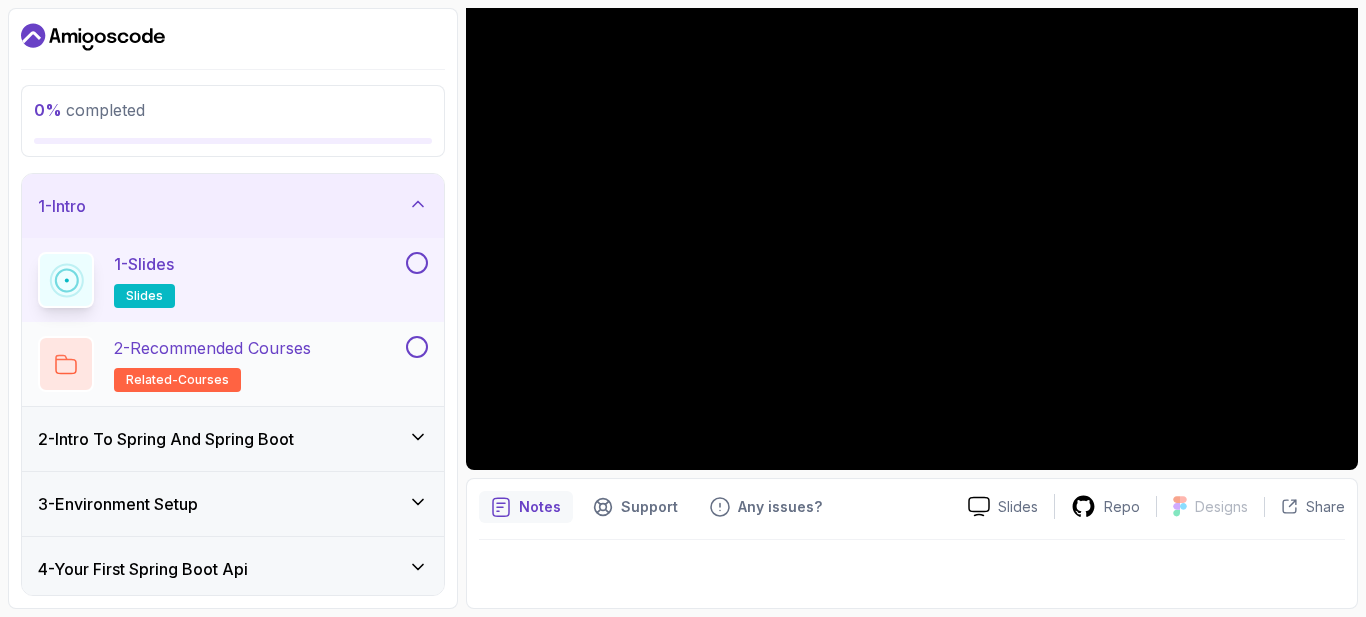 click on "related-courses" at bounding box center (177, 380) 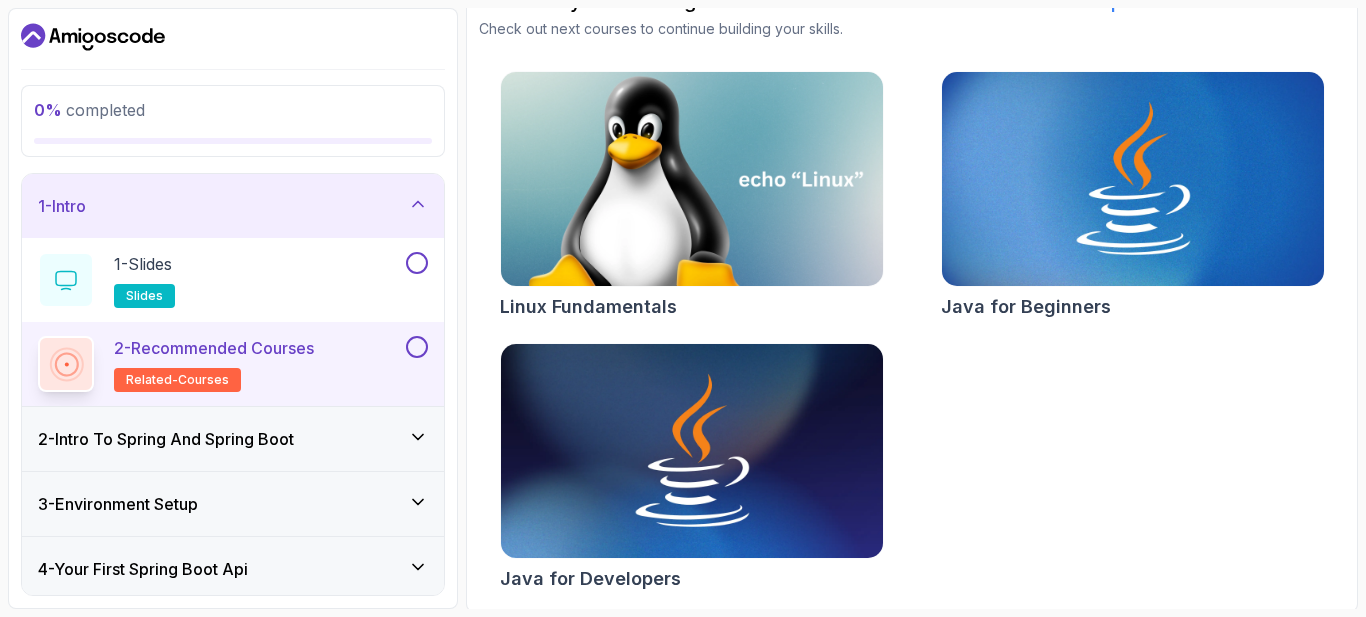 scroll, scrollTop: 239, scrollLeft: 0, axis: vertical 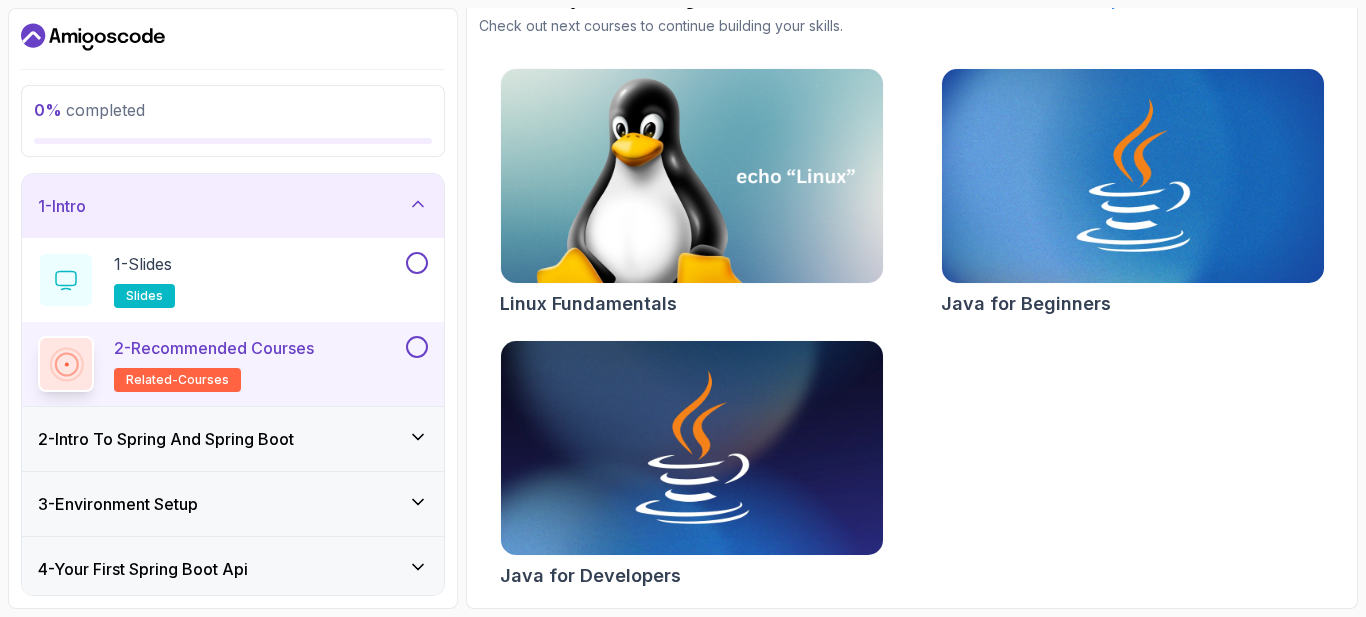 click on "2  -  Intro To Spring And Spring Boot" at bounding box center (166, 439) 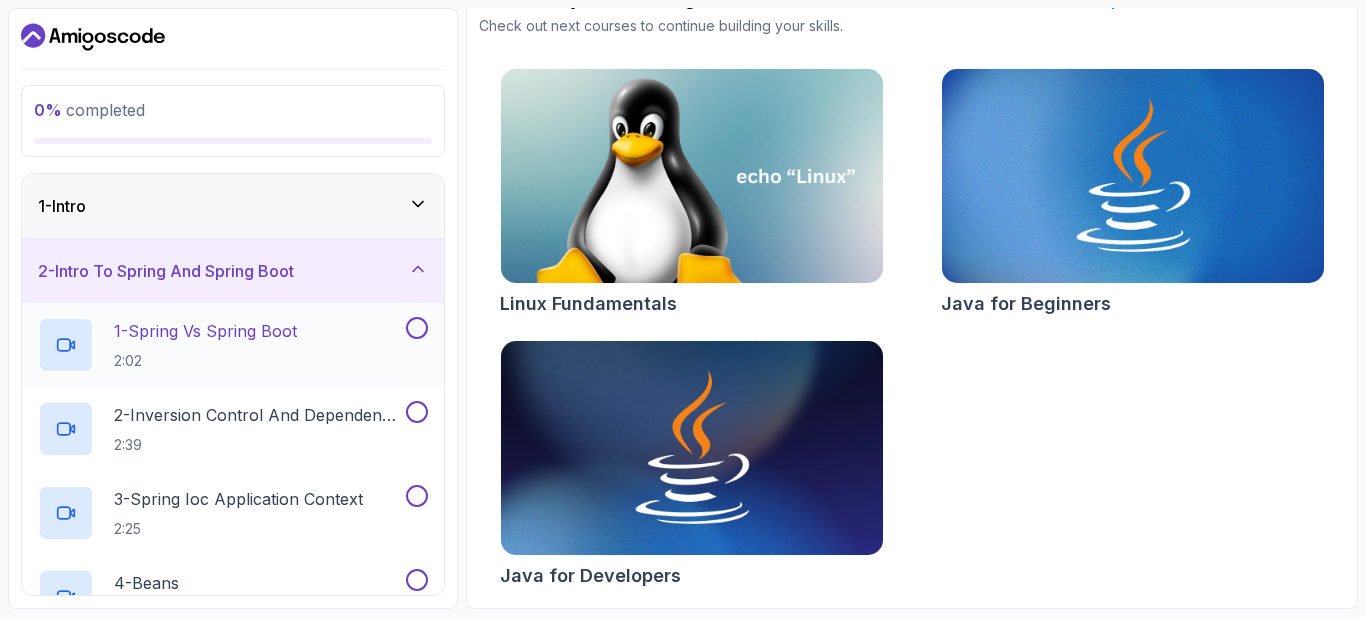 click on "1  -  Spring Vs Spring Boot" at bounding box center [205, 331] 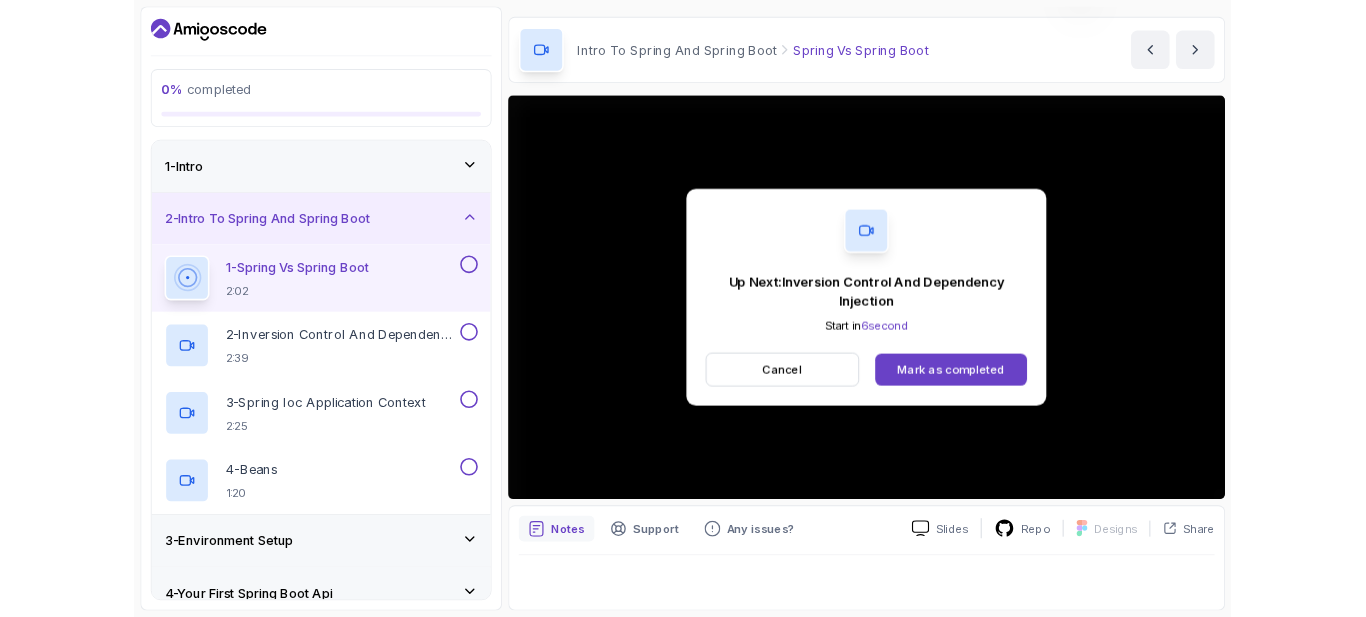 scroll, scrollTop: 210, scrollLeft: 0, axis: vertical 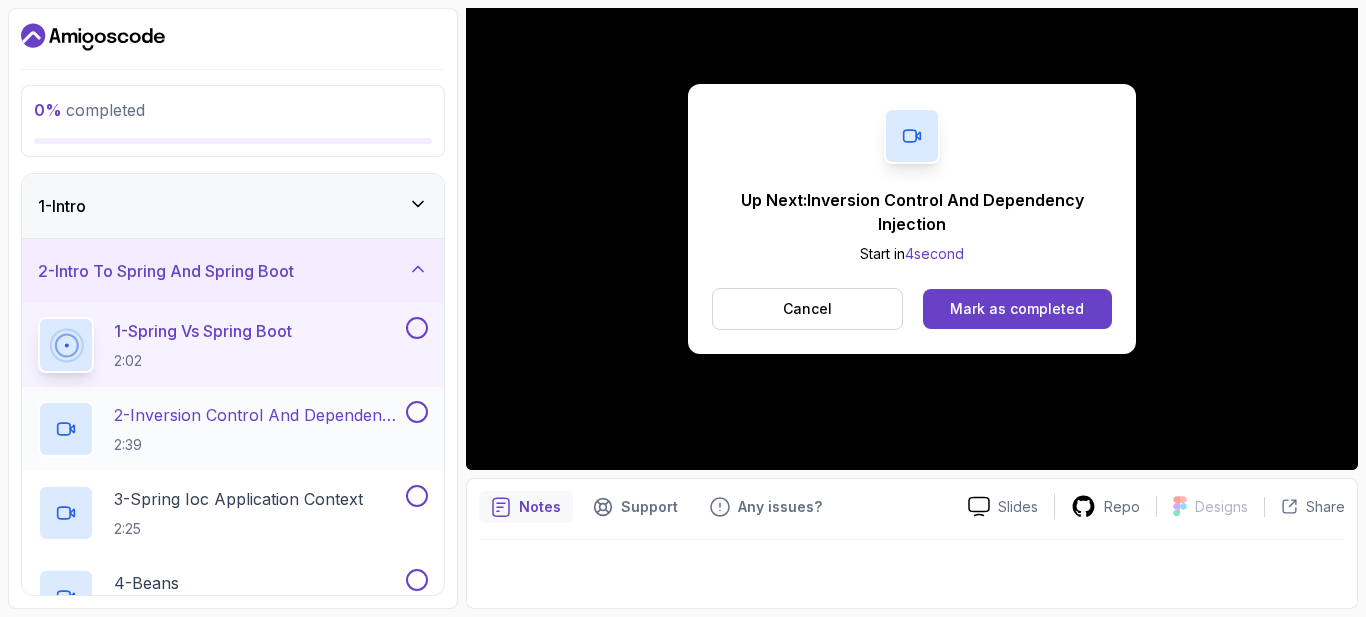 click on "2  -  Inversion Control And Dependency Injection 2:39" at bounding box center [258, 429] 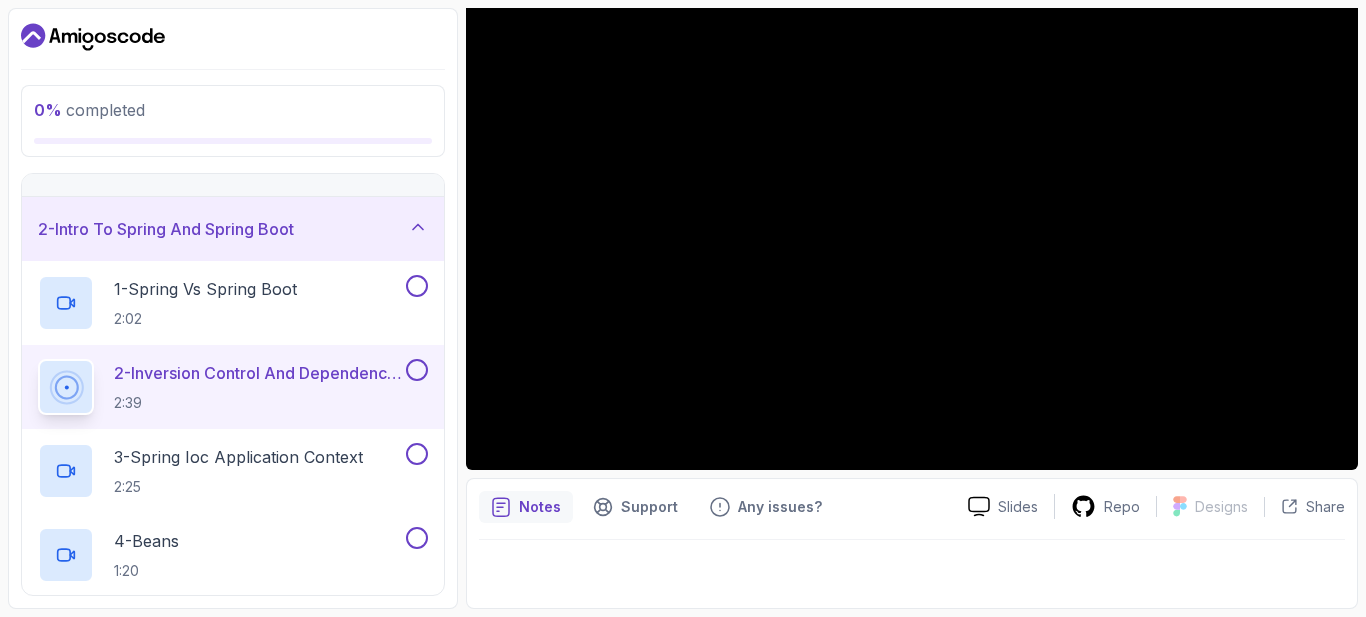 scroll, scrollTop: 0, scrollLeft: 0, axis: both 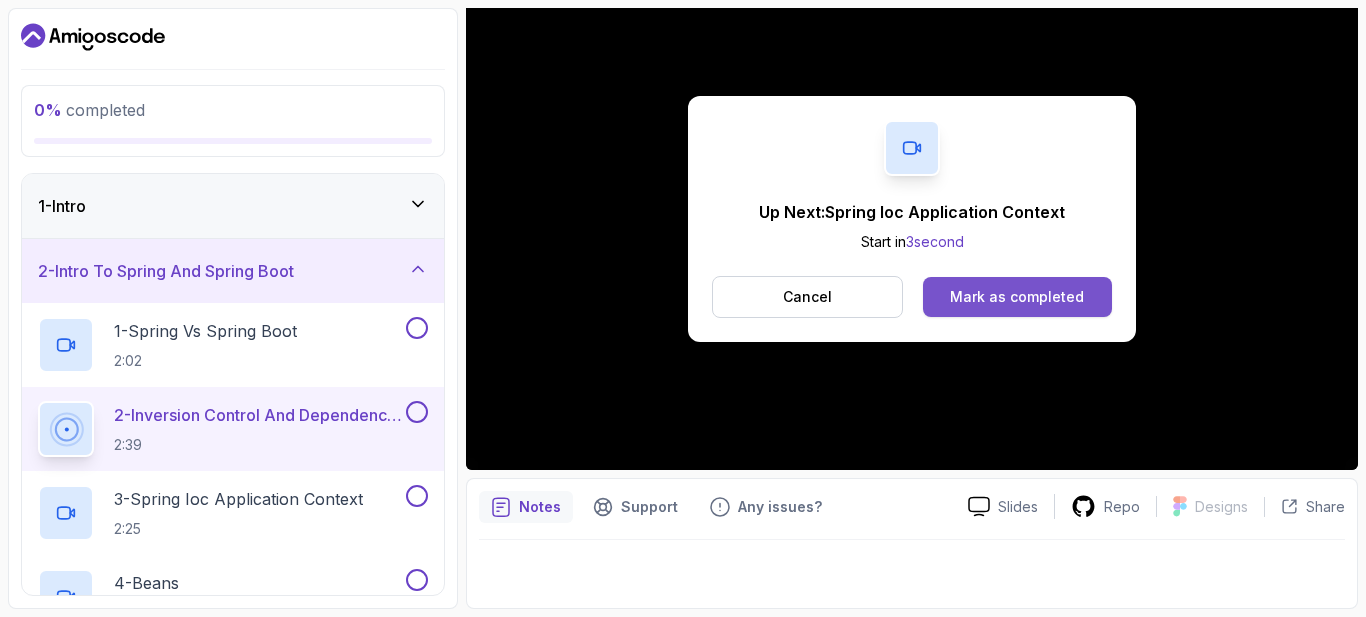 click on "Mark as completed" at bounding box center [1017, 297] 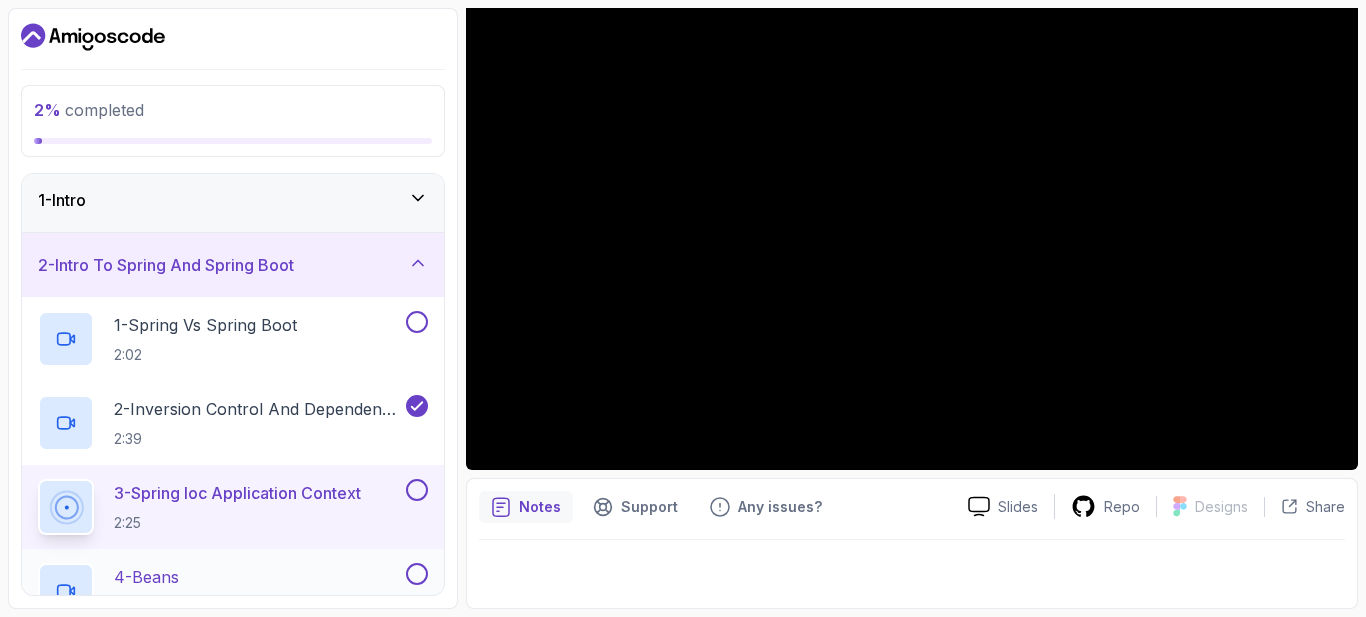 scroll, scrollTop: 0, scrollLeft: 0, axis: both 